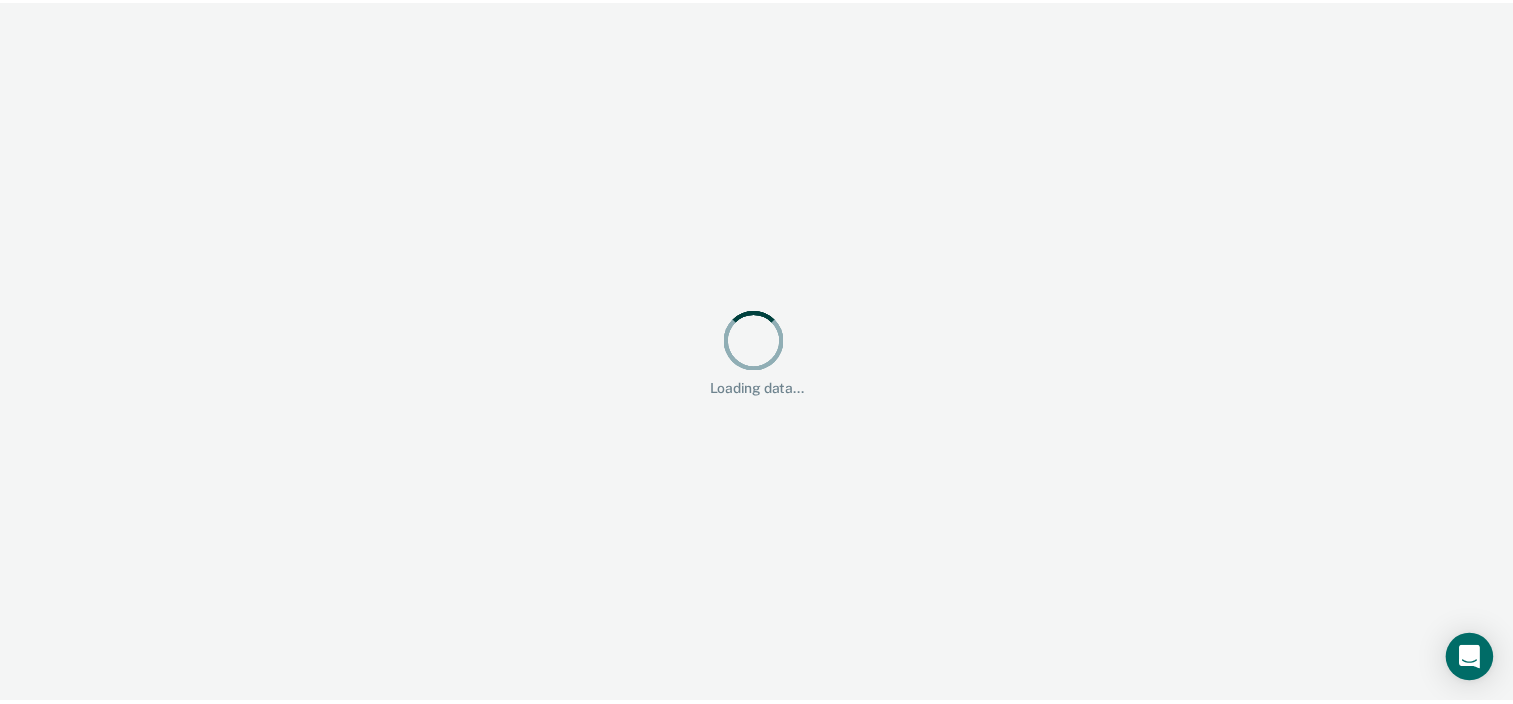 scroll, scrollTop: 0, scrollLeft: 0, axis: both 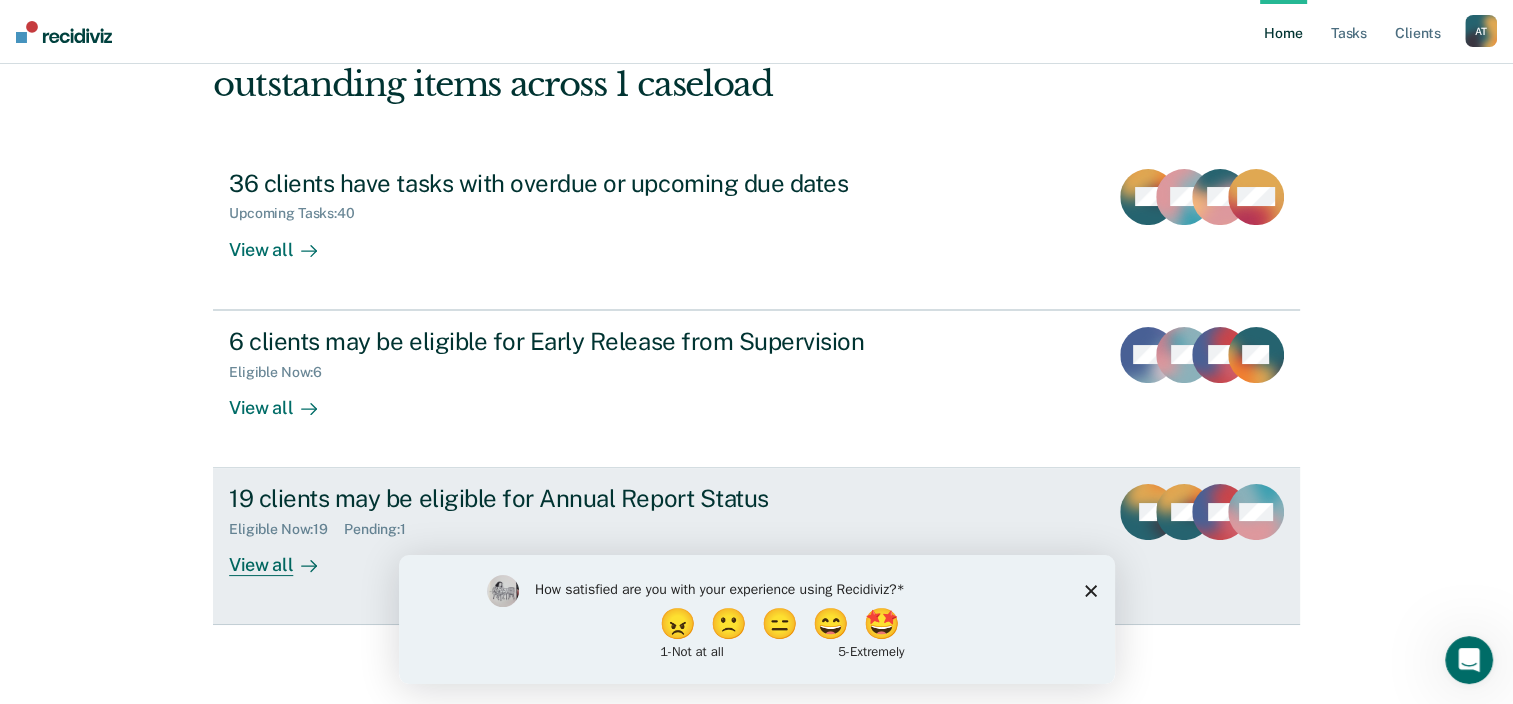click on "View all" at bounding box center (285, 557) 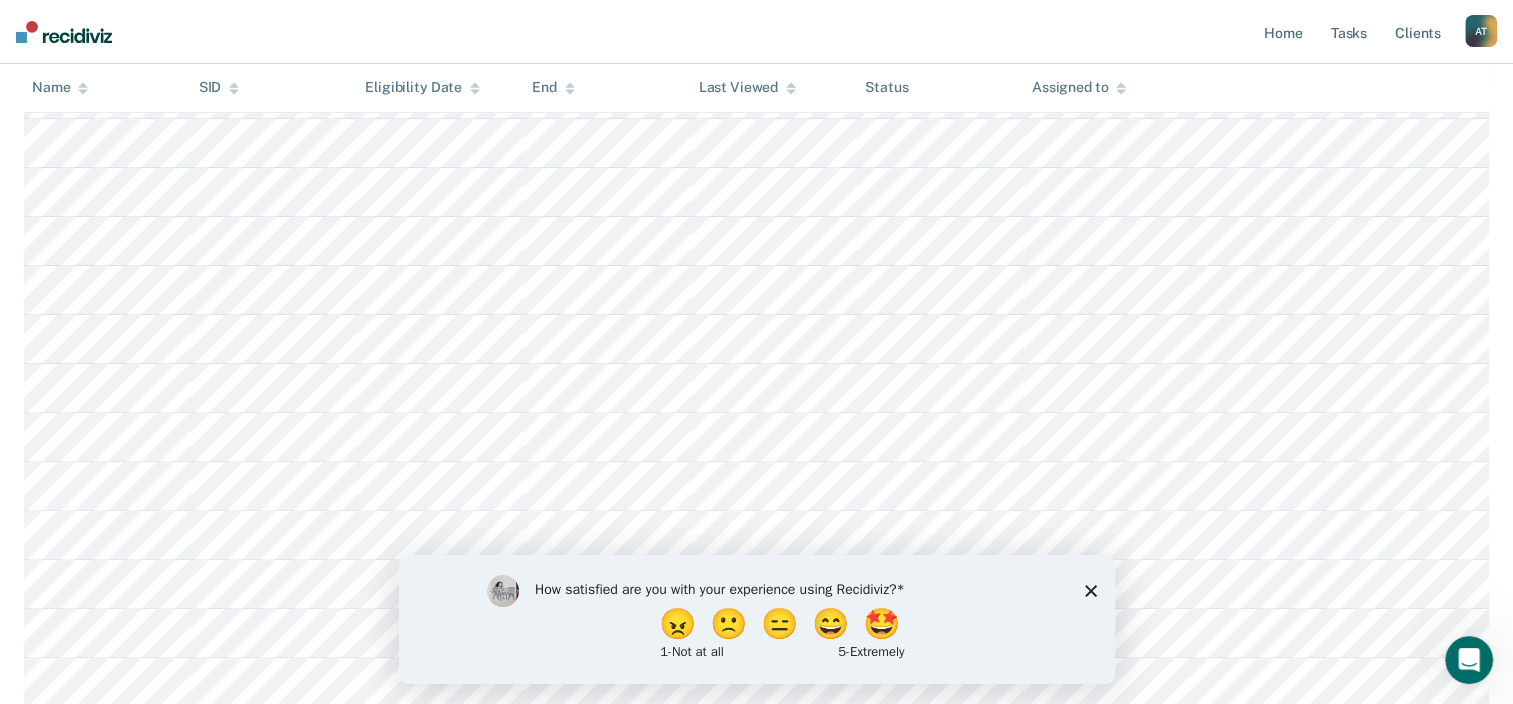 scroll, scrollTop: 784, scrollLeft: 0, axis: vertical 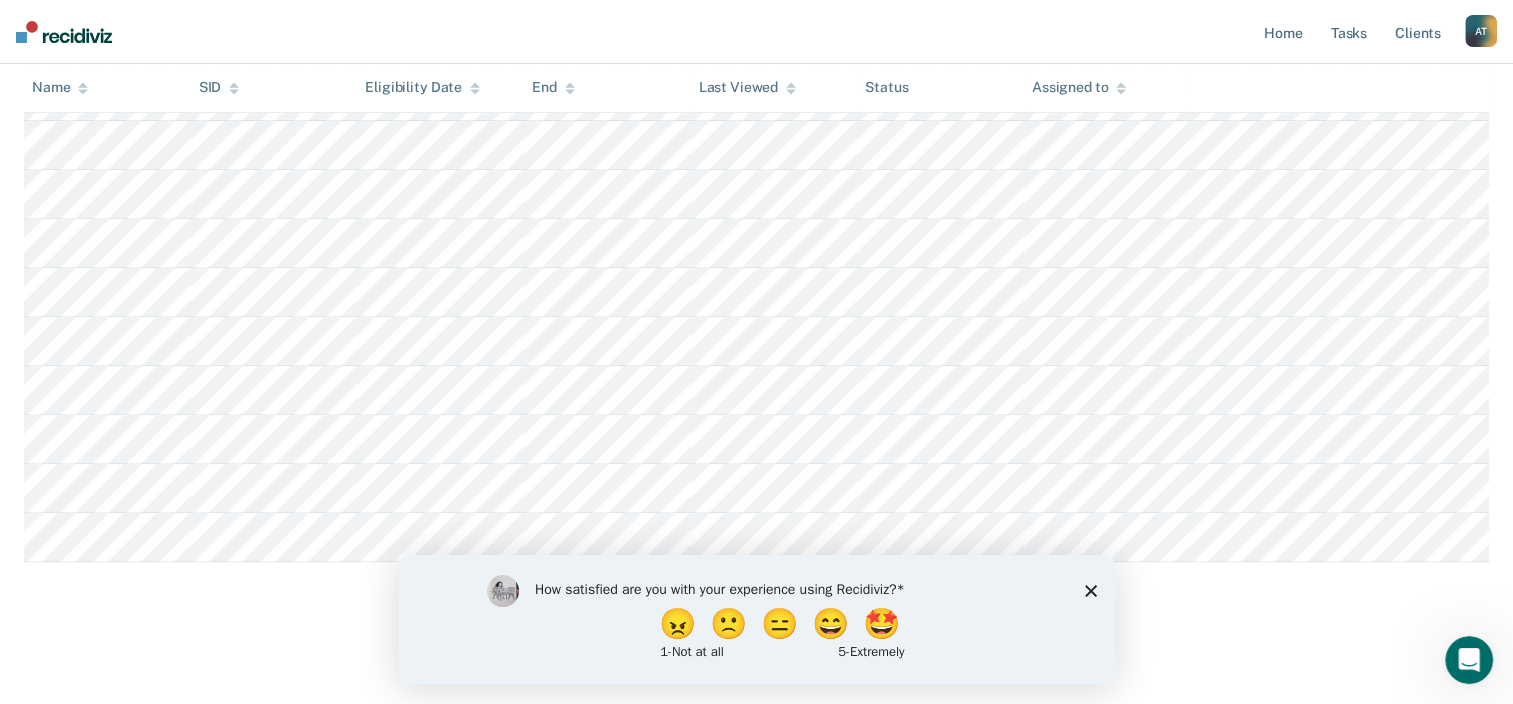 click on "How satisfied are you with your experience using Recidiviz? 😠 🙁 😑 😄 🤩 1  -  Not at all 5  -  Extremely" at bounding box center (756, 618) 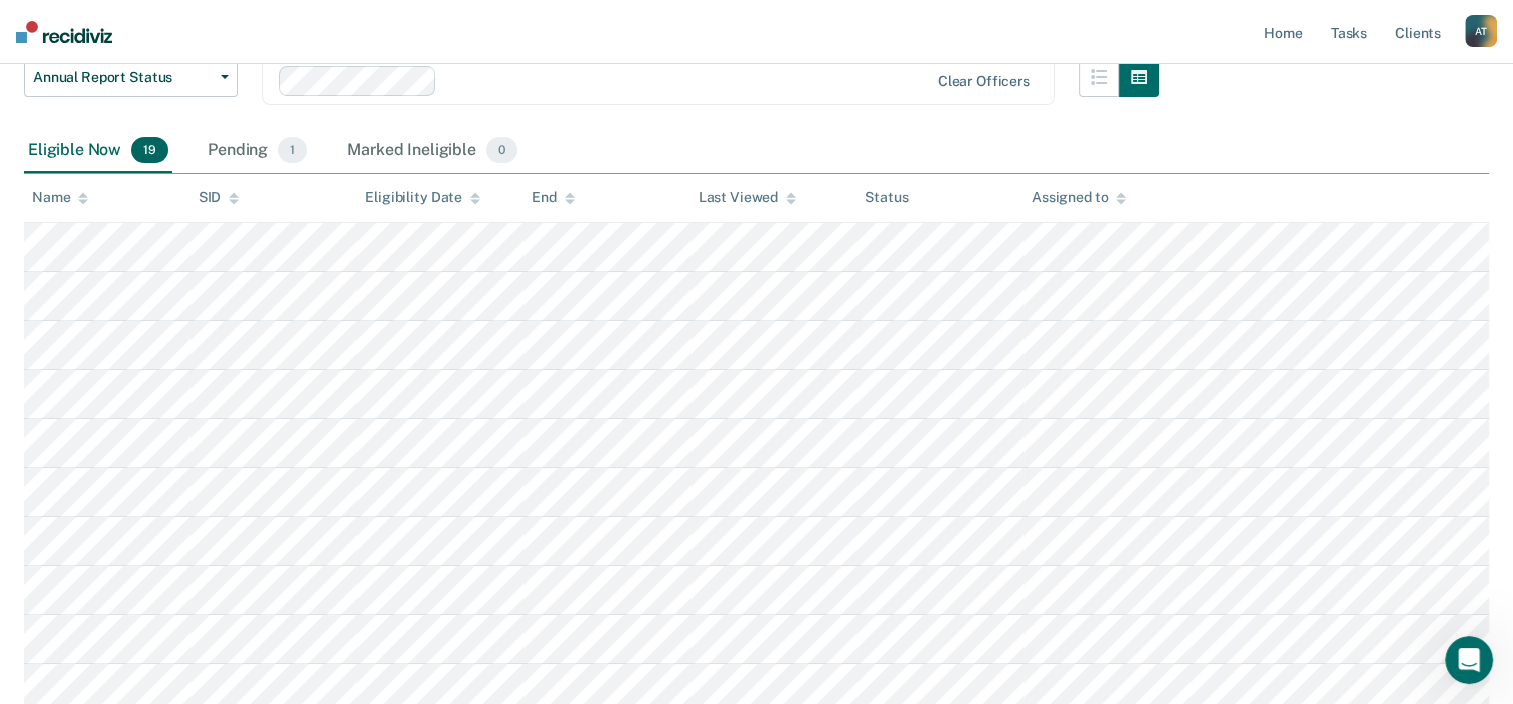 scroll, scrollTop: 184, scrollLeft: 0, axis: vertical 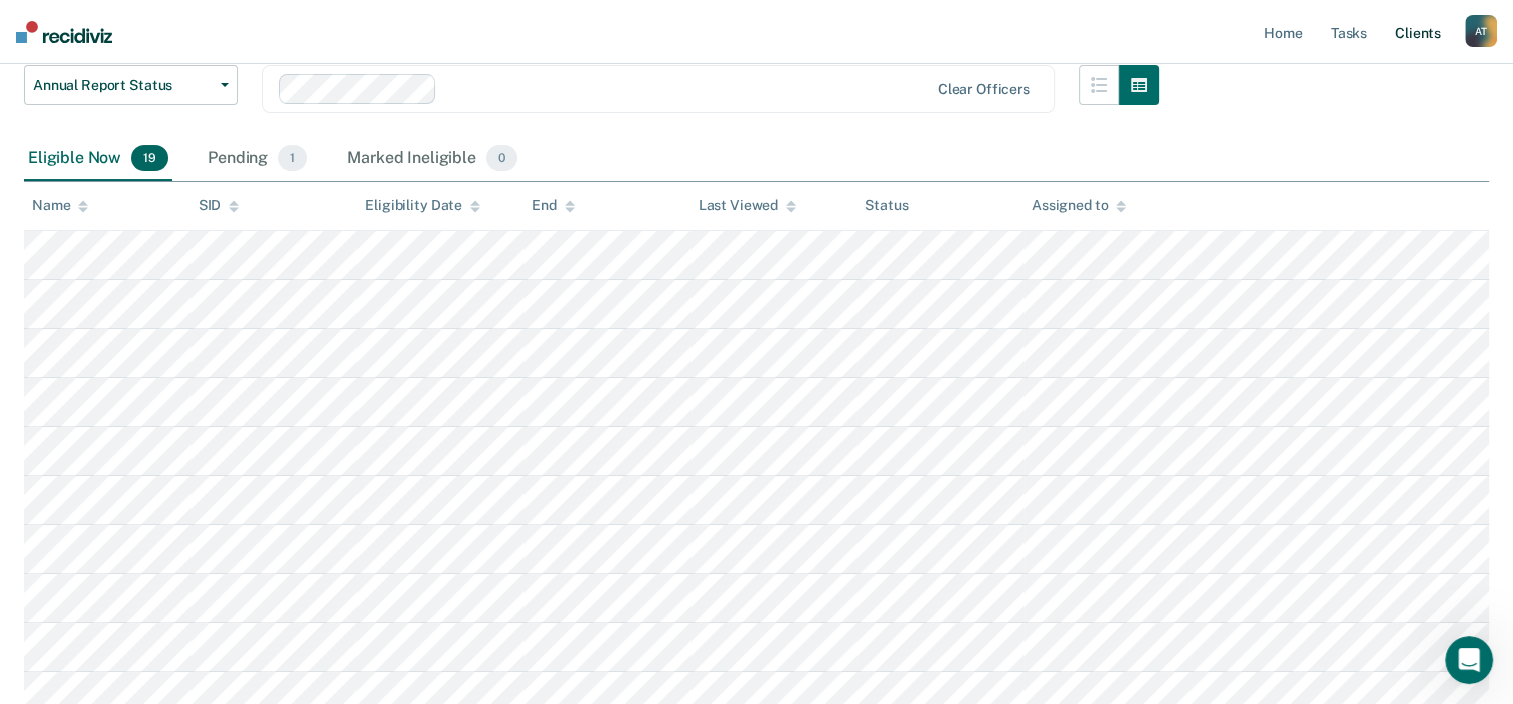 click on "Client s" at bounding box center (1418, 32) 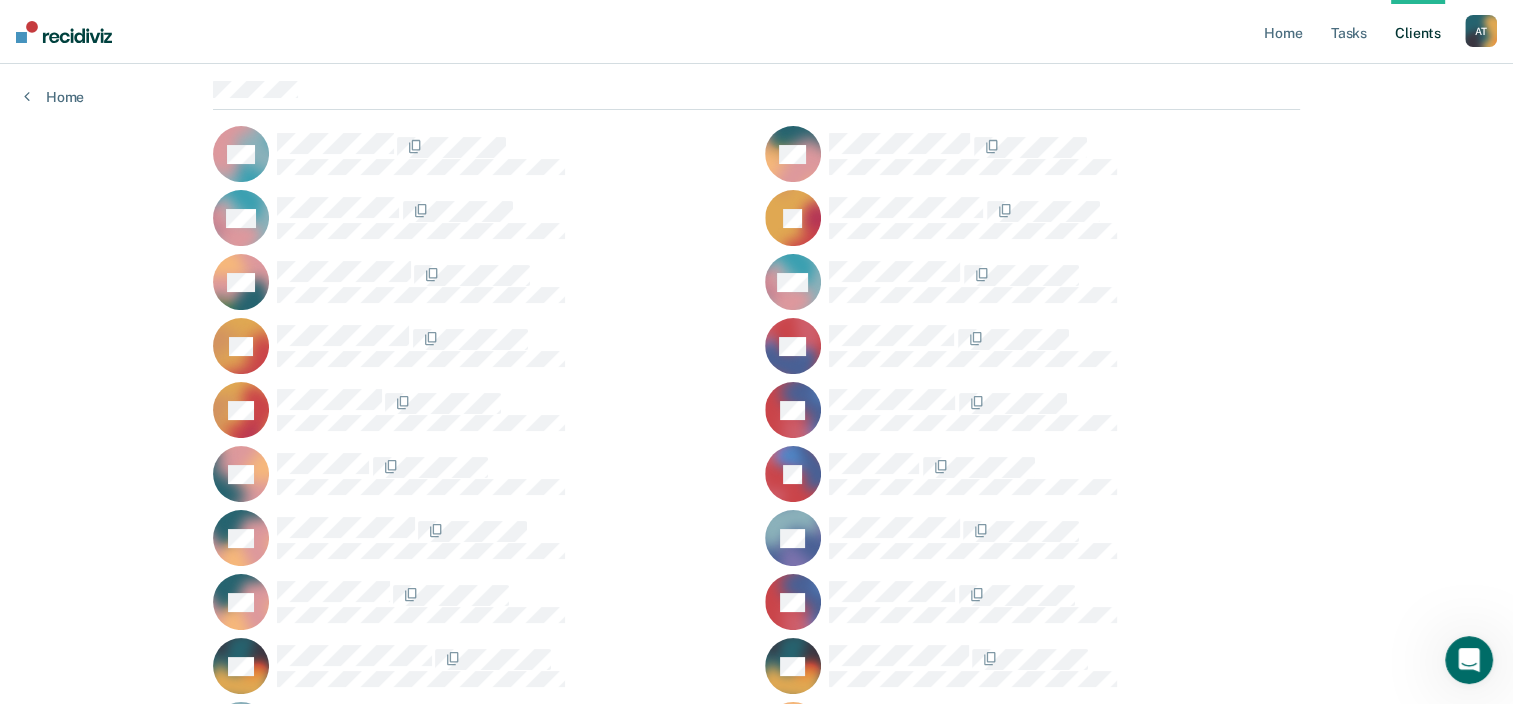 scroll, scrollTop: 300, scrollLeft: 0, axis: vertical 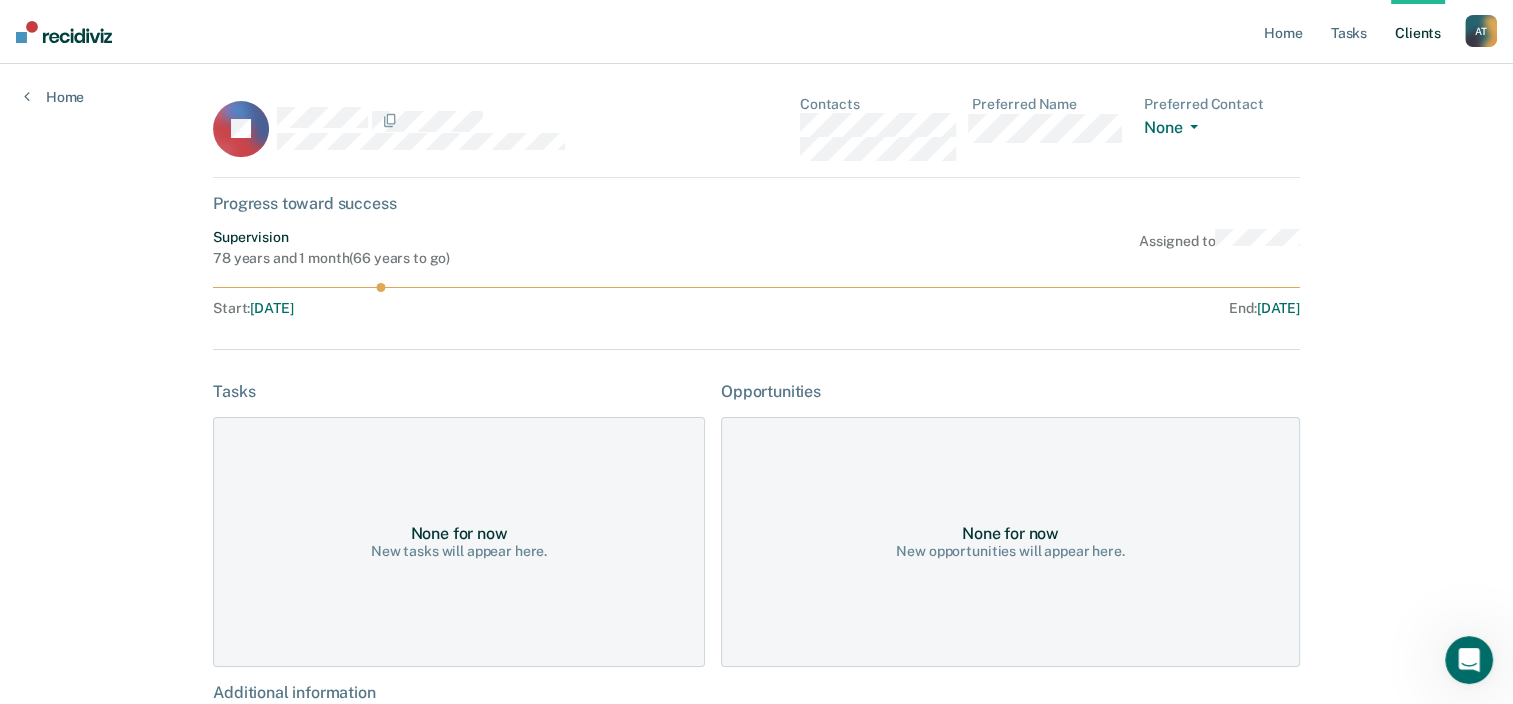 click on "Home Tasks Client s [PERSON_NAME] A T Profile How it works Log Out Home JB   Contacts Preferred Name Preferred Contact None Call Text Email None Progress toward success Supervision 78 years and 1 month  ( 66 years to go ) Assigned to  Start :  [DATE] End :  [DATE] Tasks None for now New tasks will appear here. Additional information Housing   Opportunities None for now New opportunities will appear here." at bounding box center [756, 459] 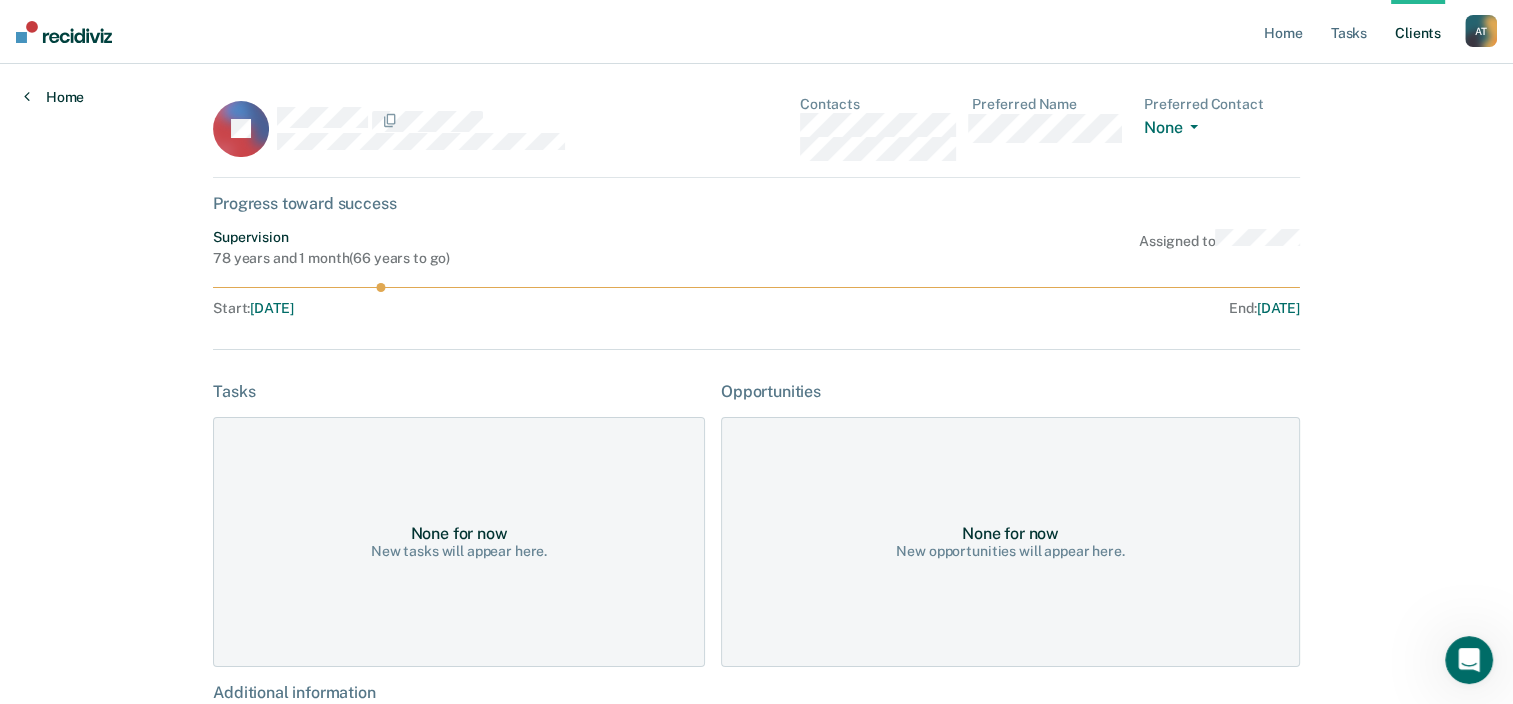 click on "Home" at bounding box center [54, 97] 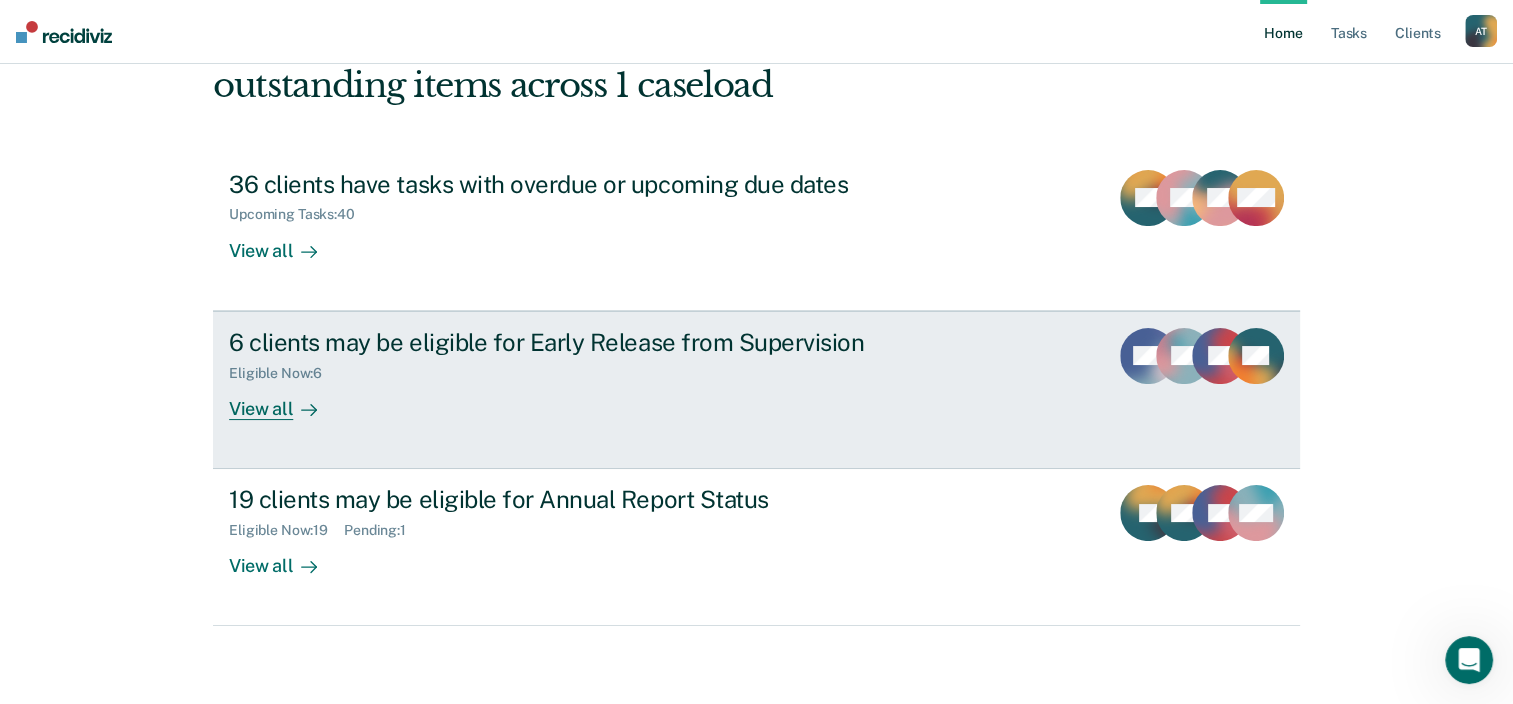 scroll, scrollTop: 145, scrollLeft: 0, axis: vertical 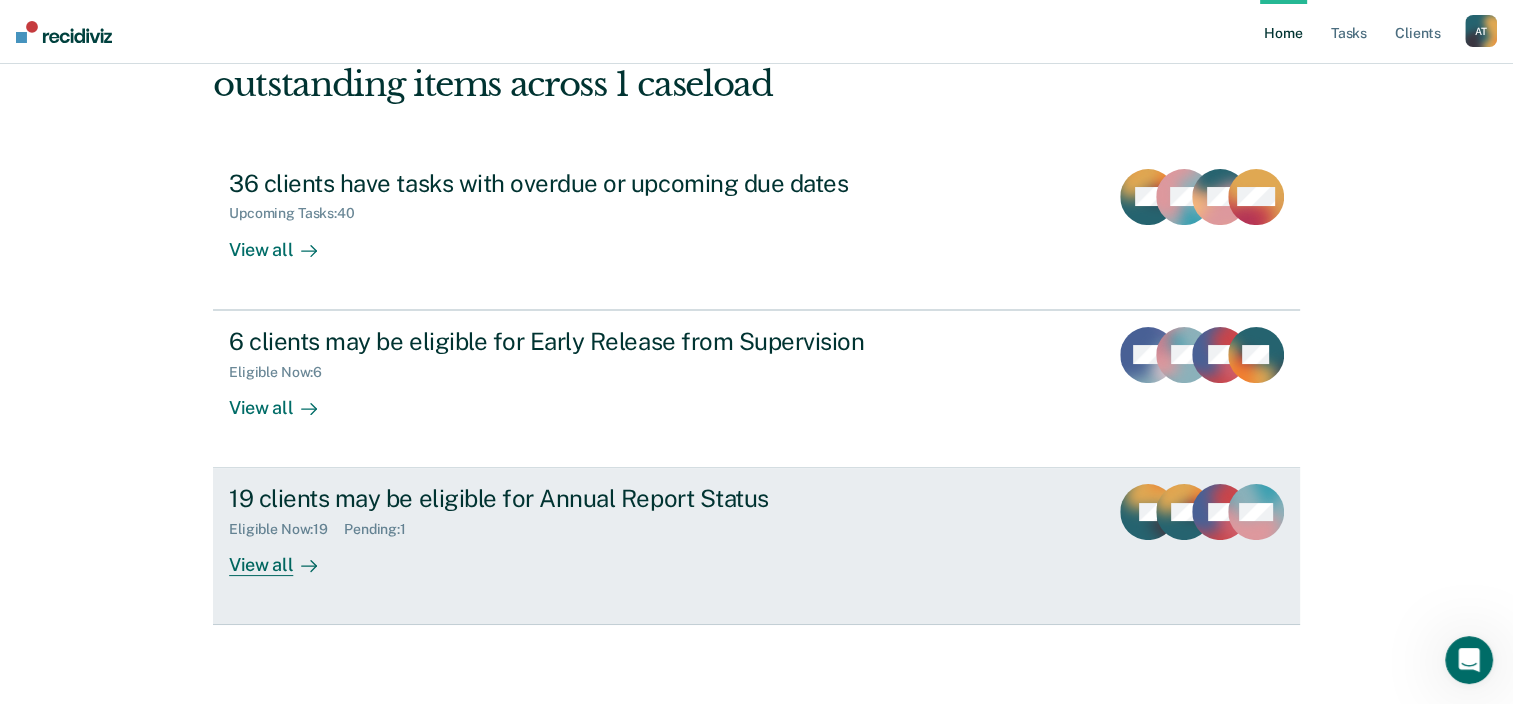click on "19 clients may be eligible for Annual Report Status" at bounding box center (580, 498) 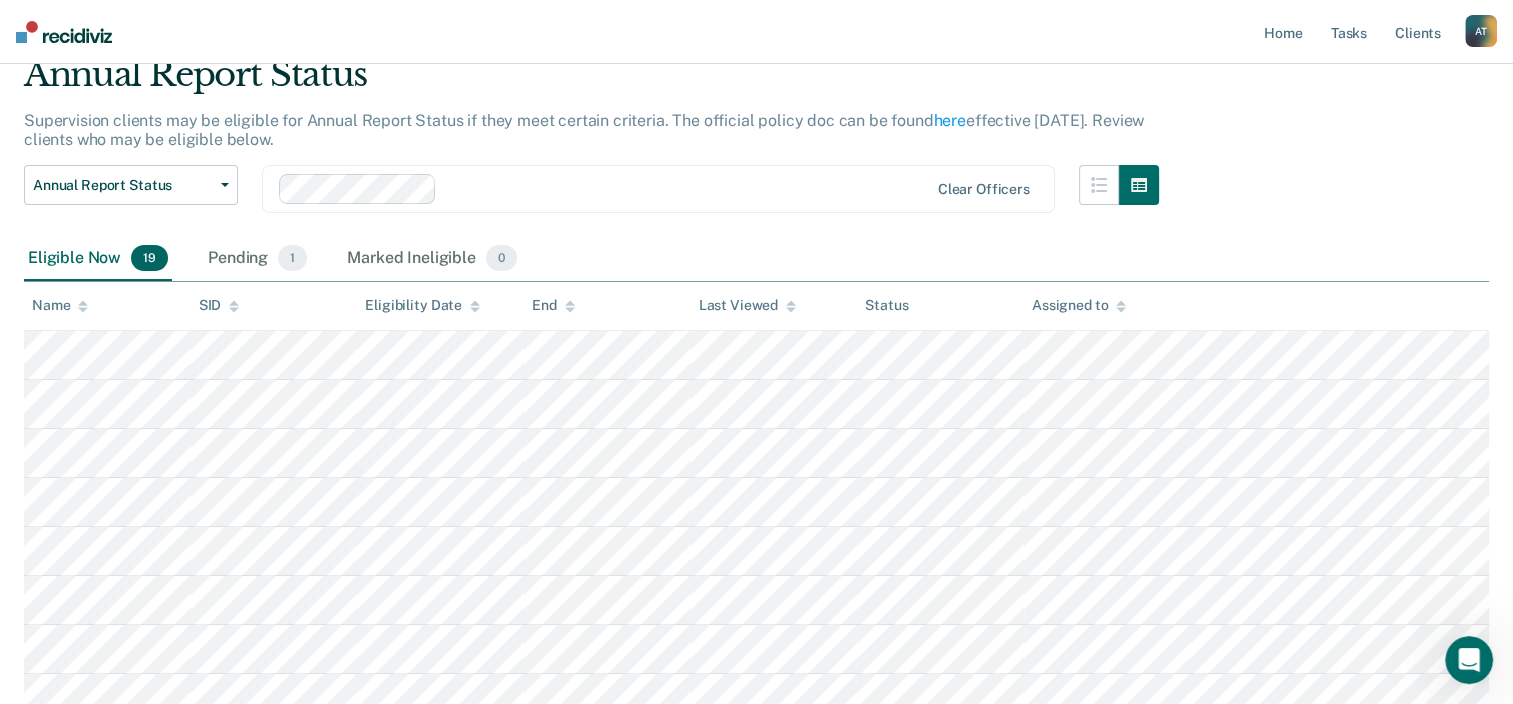 scroll, scrollTop: 0, scrollLeft: 0, axis: both 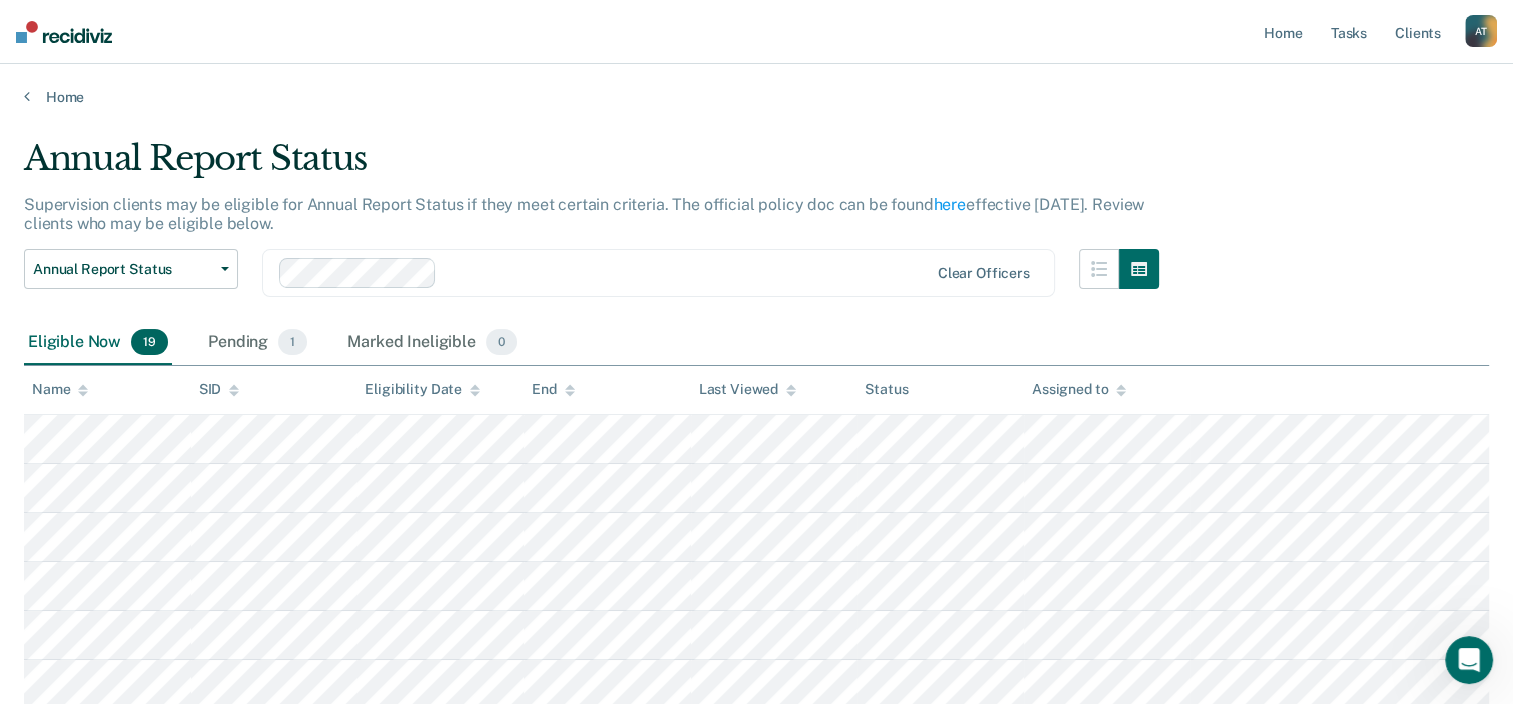 click on "19" at bounding box center (149, 342) 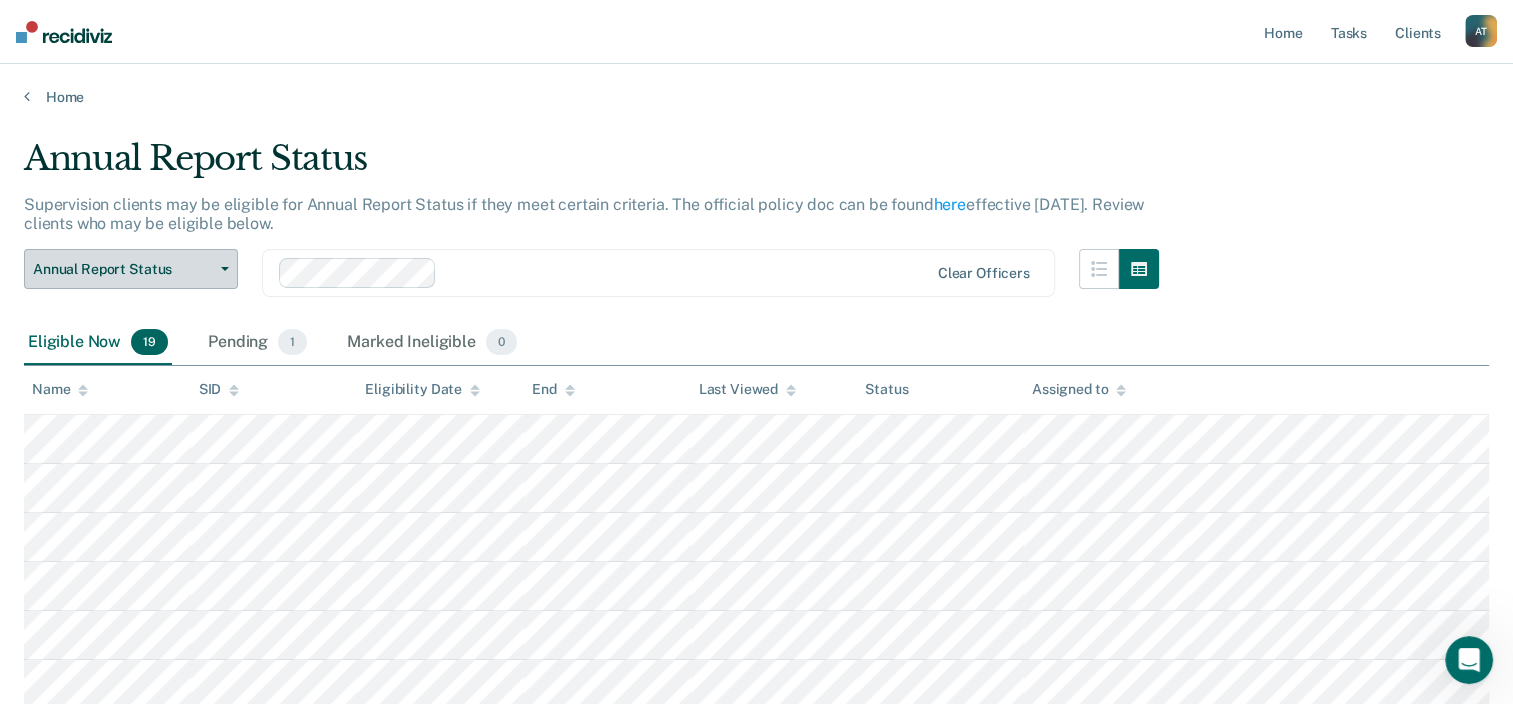 click on "Annual Report Status" at bounding box center (131, 269) 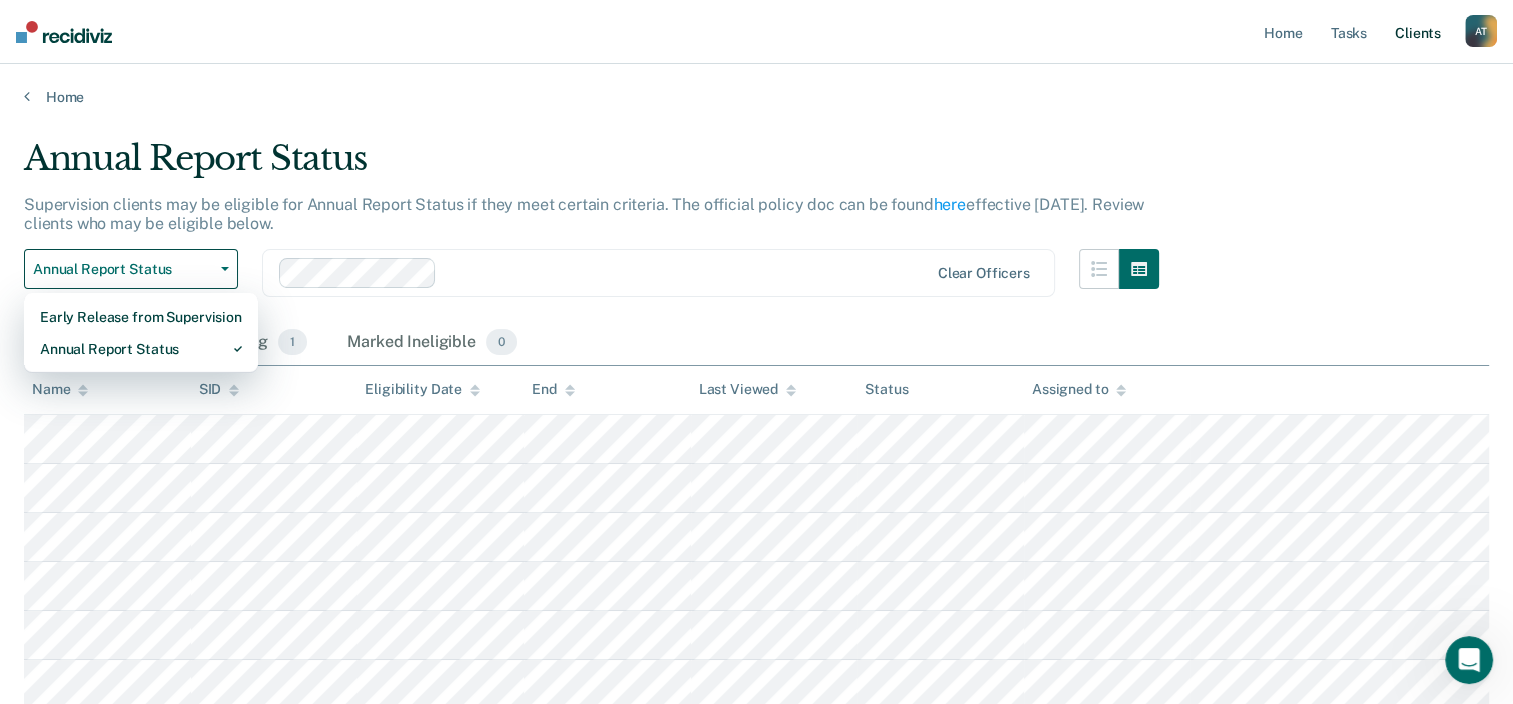 click on "Client s" at bounding box center (1418, 32) 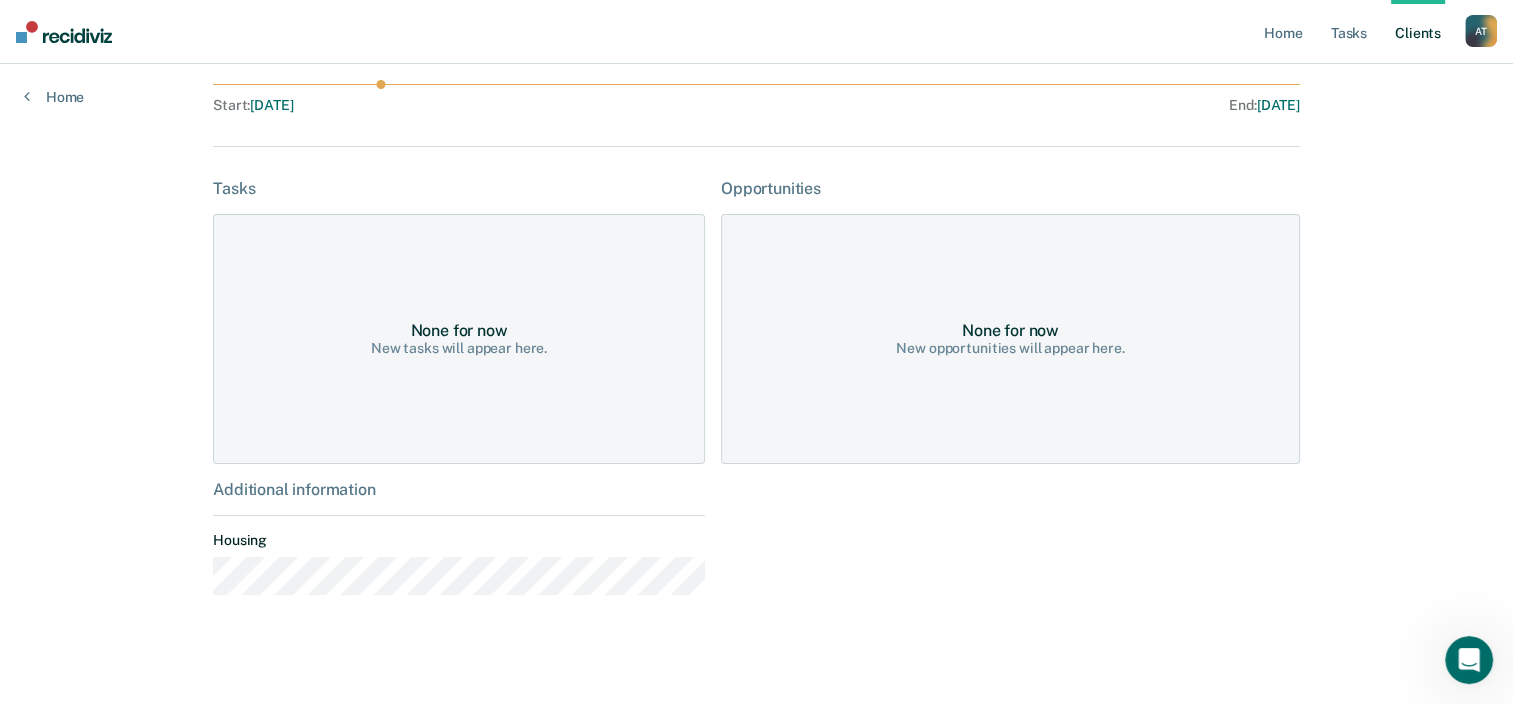 scroll, scrollTop: 212, scrollLeft: 0, axis: vertical 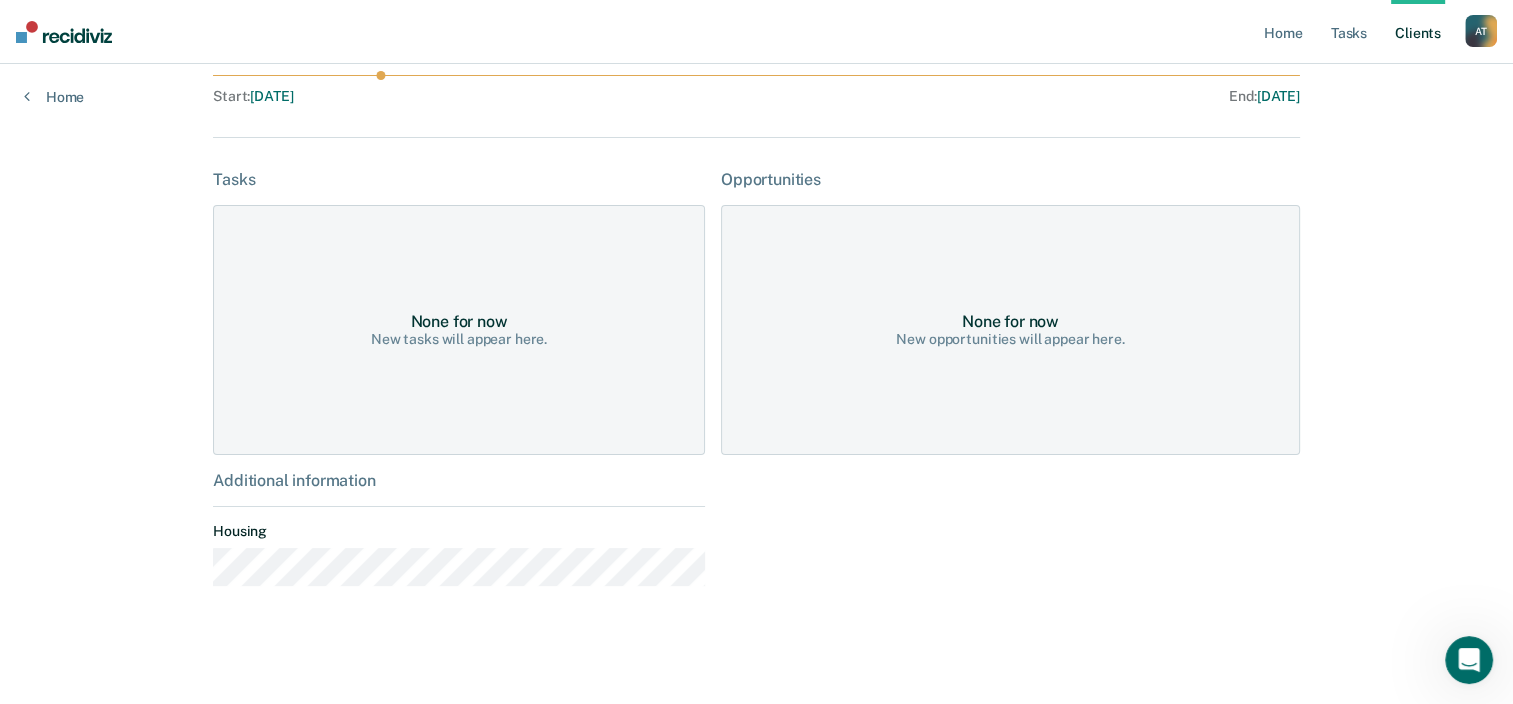 click on "Housing" at bounding box center [459, 531] 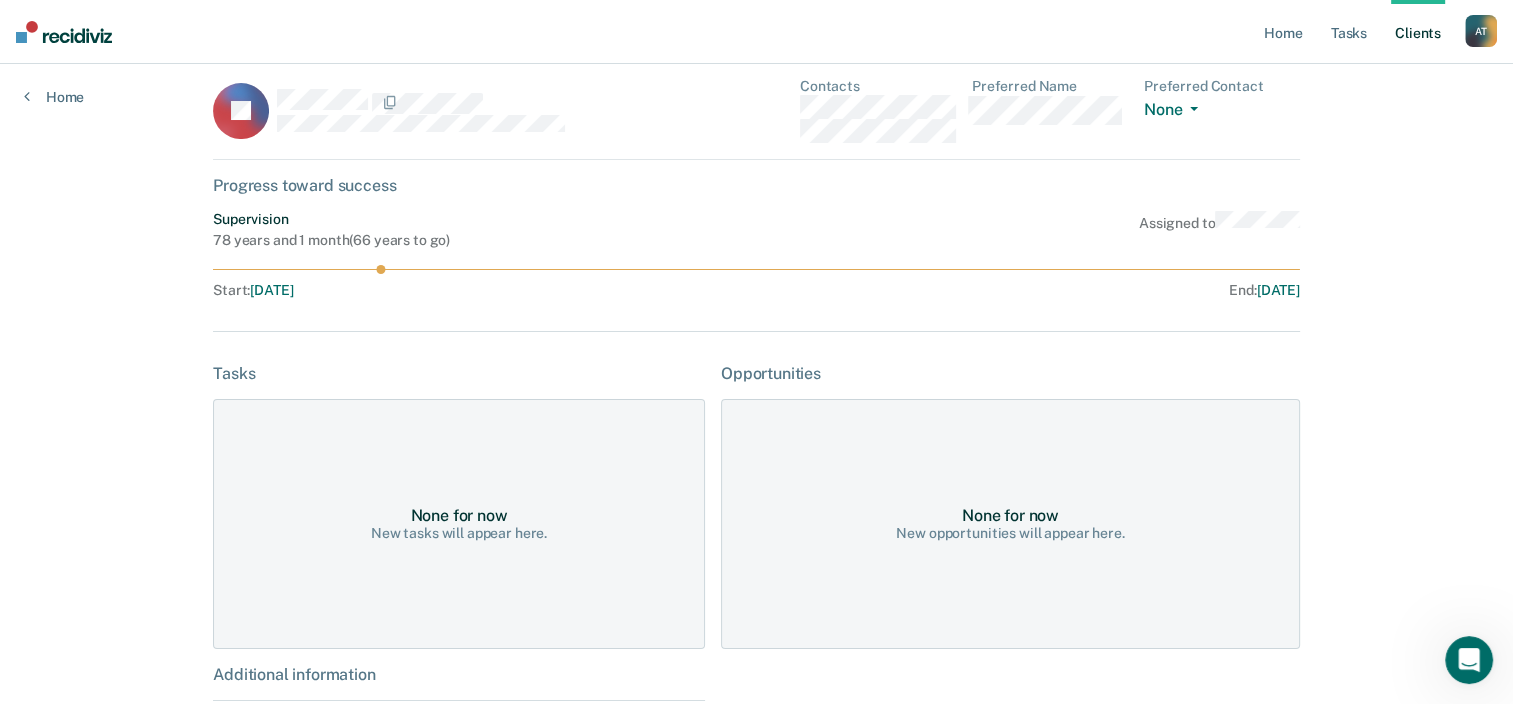 scroll, scrollTop: 0, scrollLeft: 0, axis: both 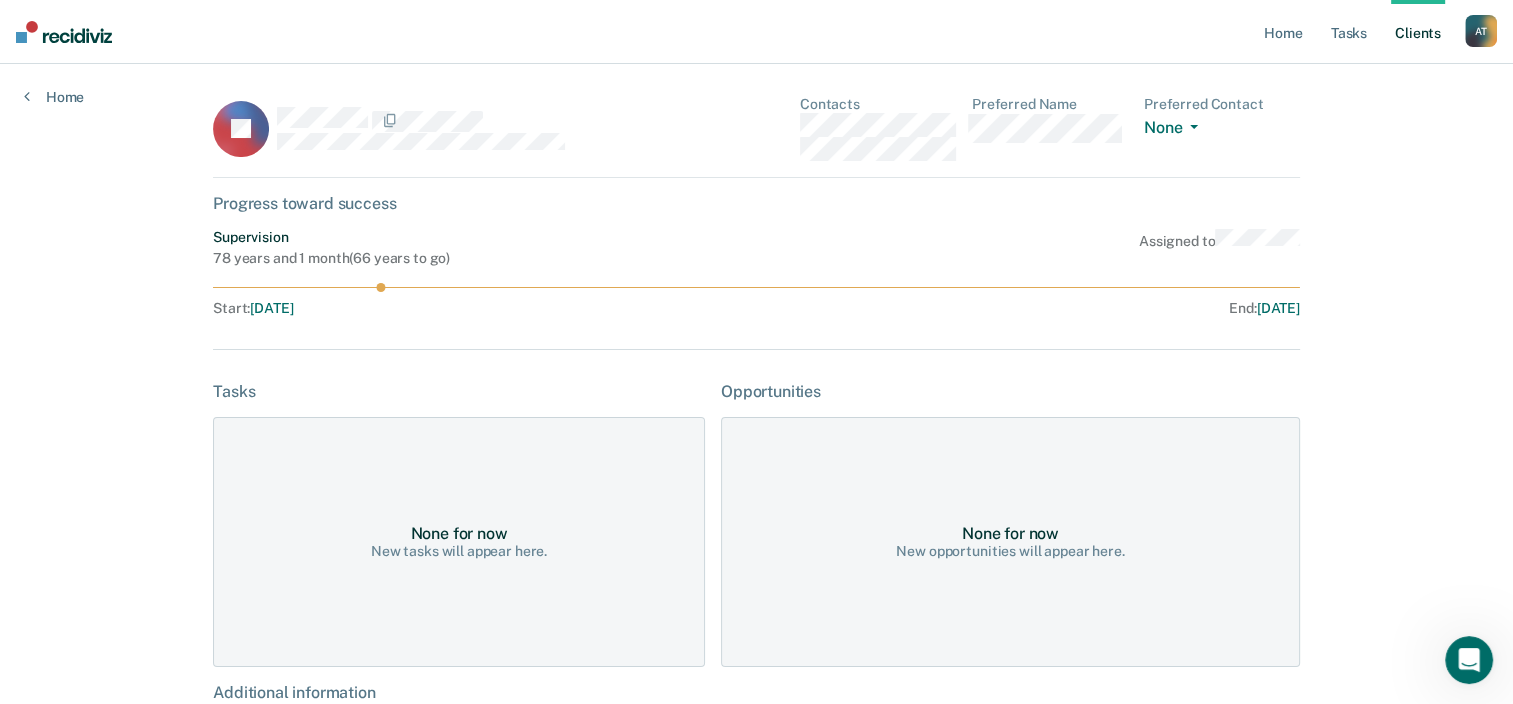 click at bounding box center (488, 119) 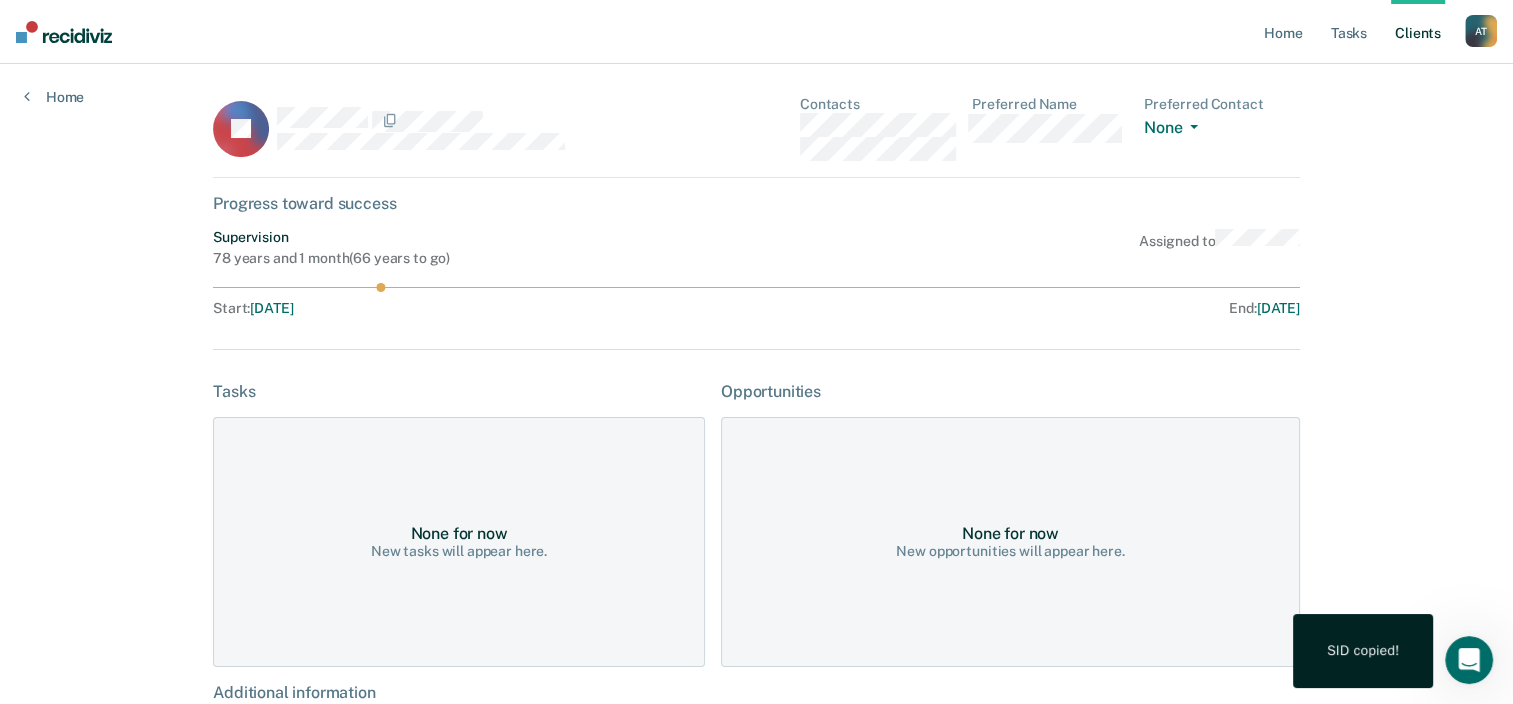 click on "A T" at bounding box center (1481, 31) 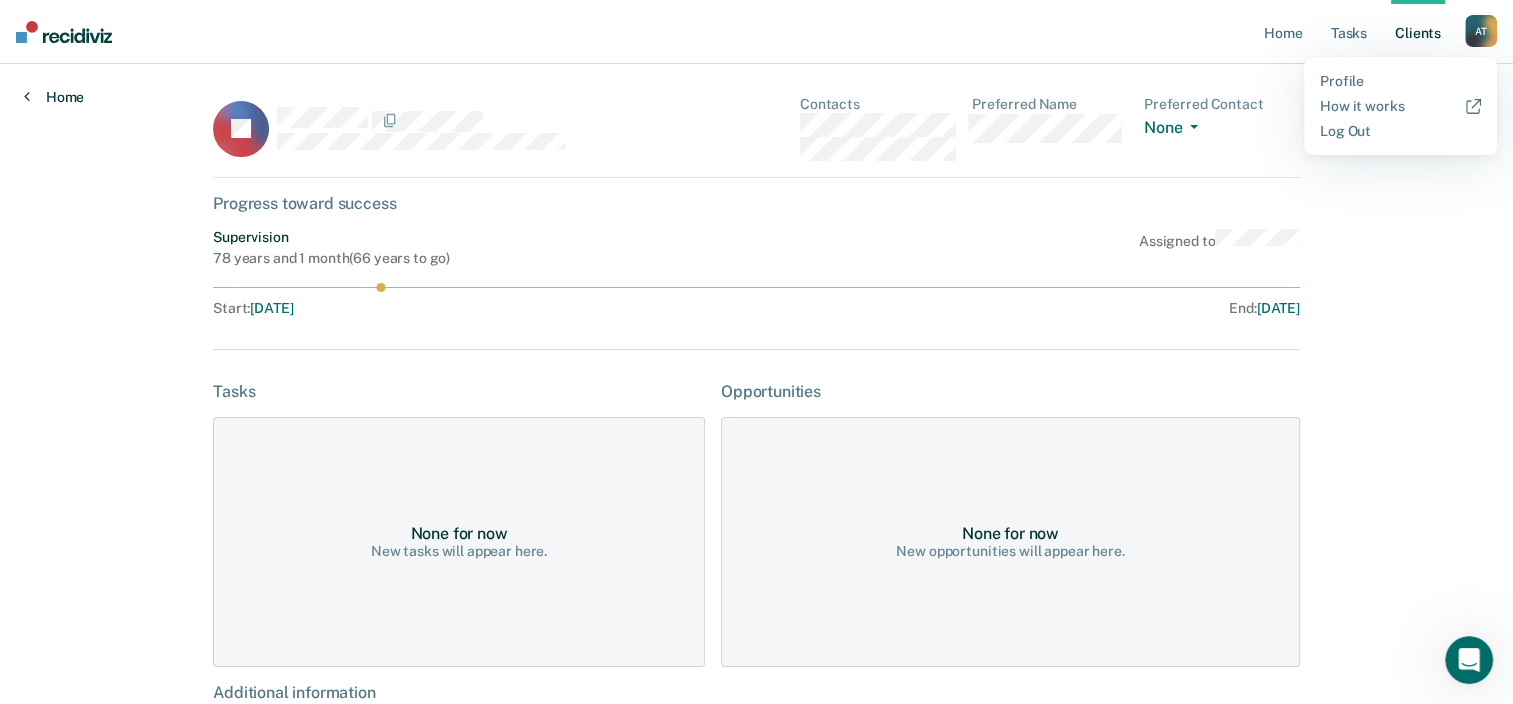 click on "Home" at bounding box center (54, 97) 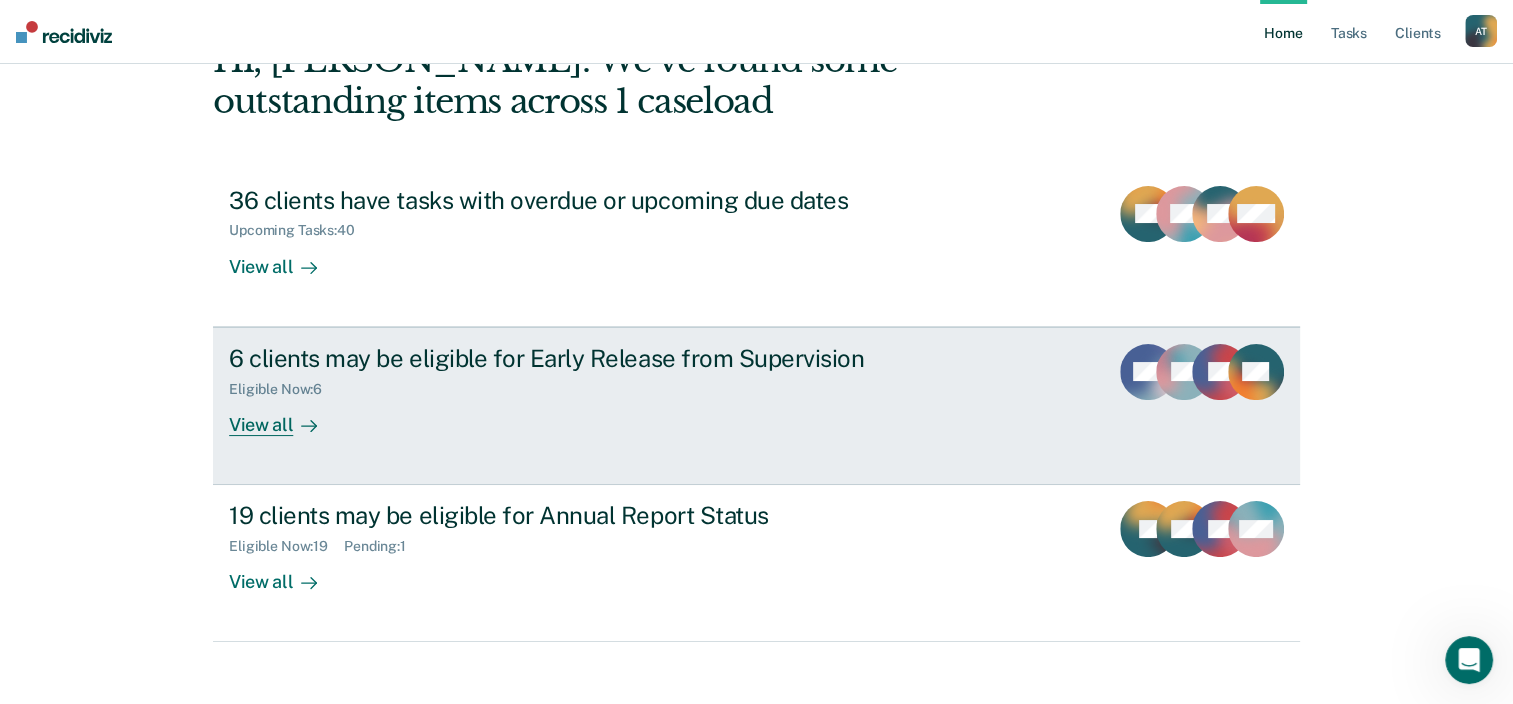 scroll, scrollTop: 145, scrollLeft: 0, axis: vertical 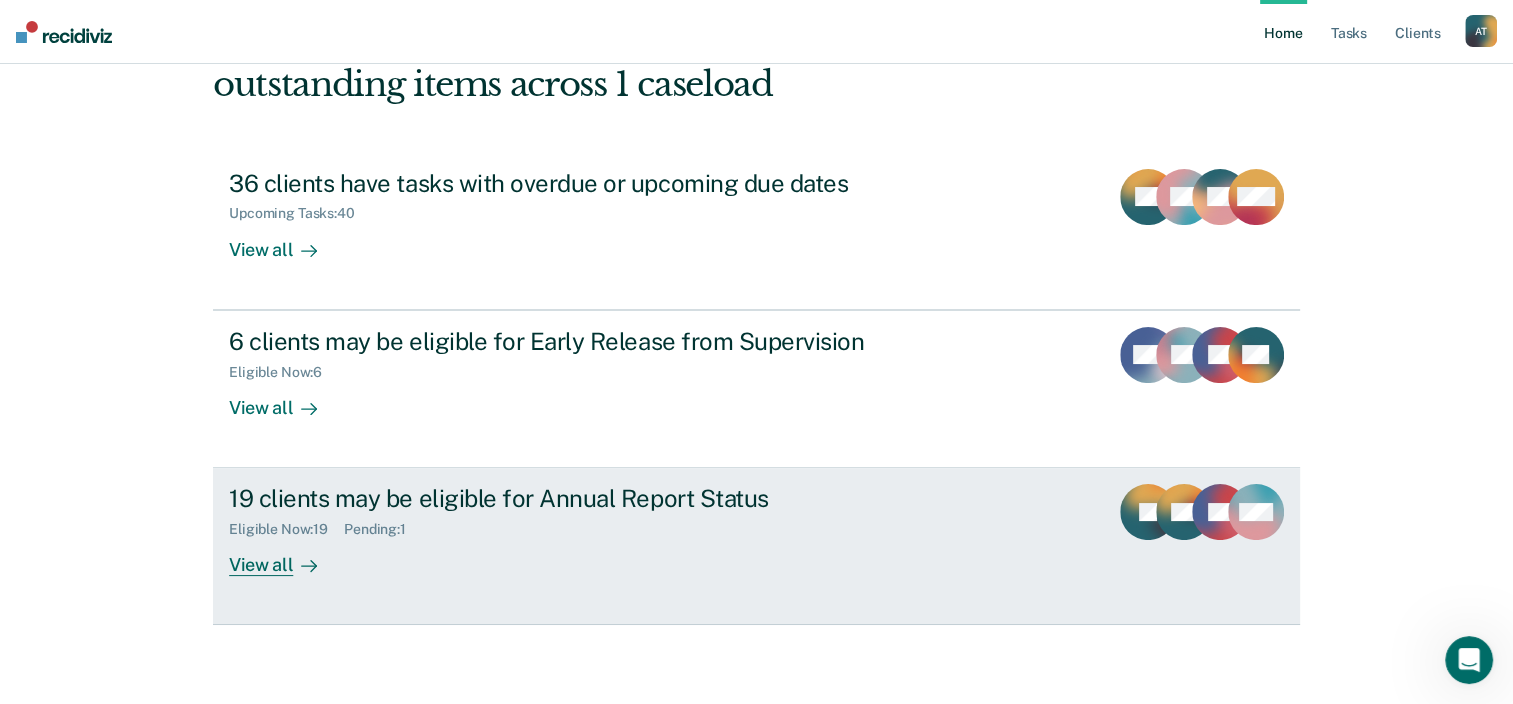 click on "View all" at bounding box center (285, 557) 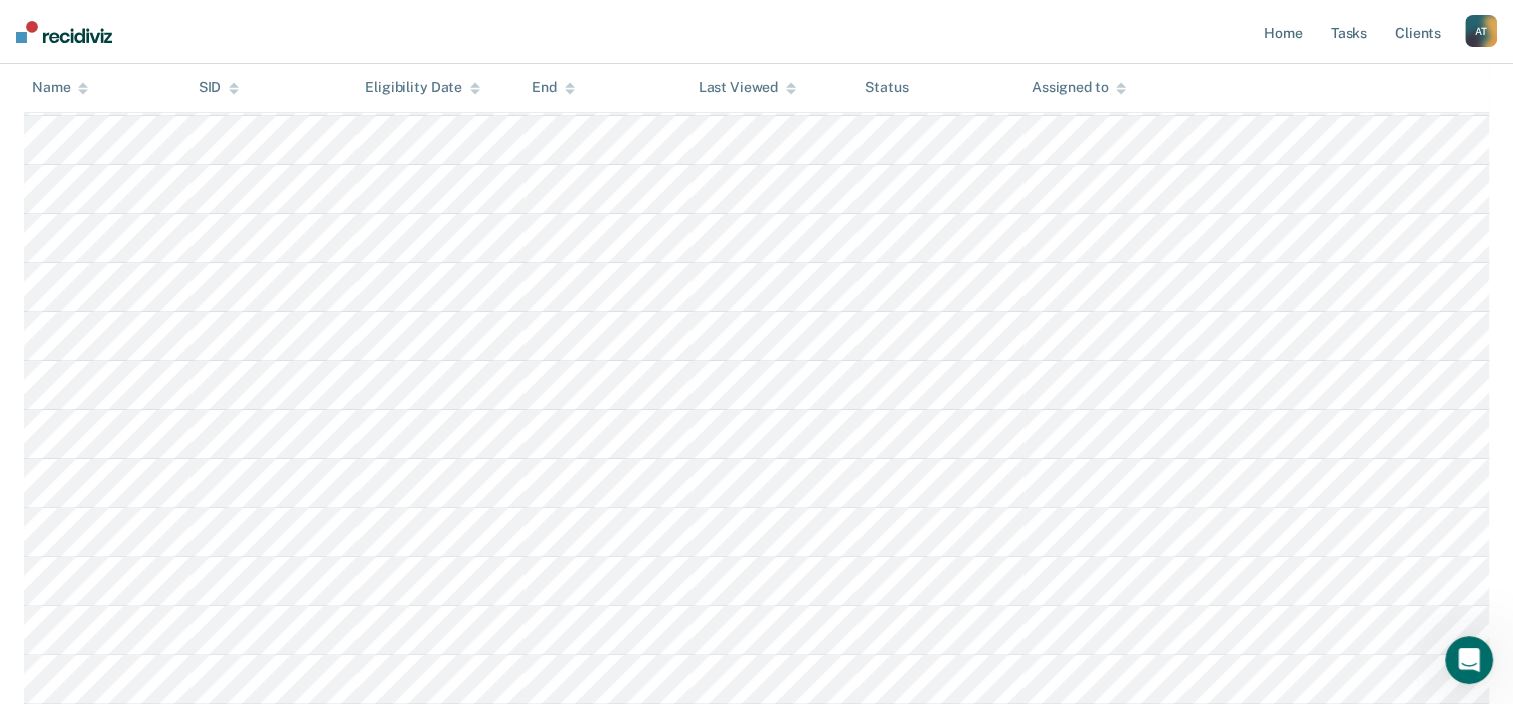 scroll, scrollTop: 784, scrollLeft: 0, axis: vertical 